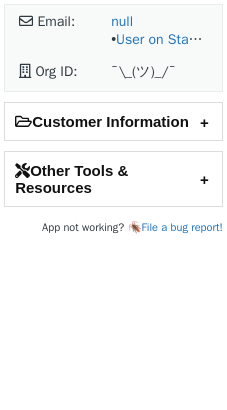 scroll, scrollTop: 0, scrollLeft: 0, axis: both 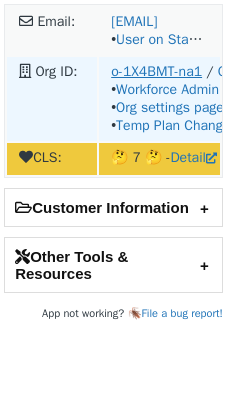 click on "o-1X4BMT-na1" at bounding box center [156, 71] 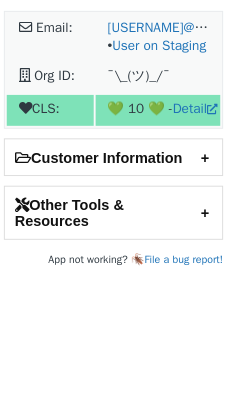 scroll, scrollTop: 0, scrollLeft: 0, axis: both 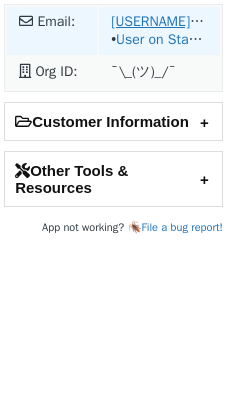 click on "[USERNAME]@[DOMAIN]" at bounding box center (185, 21) 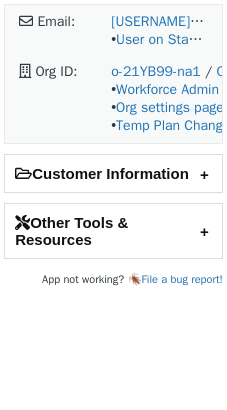 scroll, scrollTop: 0, scrollLeft: 0, axis: both 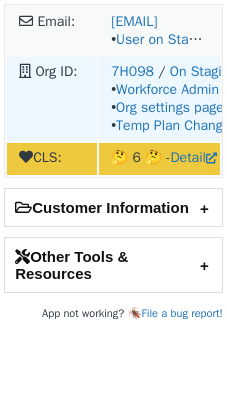 click on "7H098
/   On Staging
•  Workforce Admin   •  Org settings page •  Temp Plan Changes" at bounding box center (159, 31) 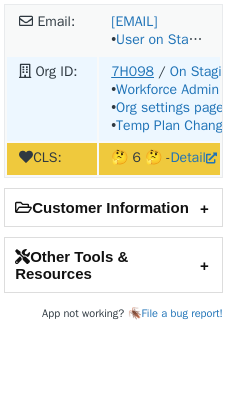 click on "7H098" at bounding box center (132, 71) 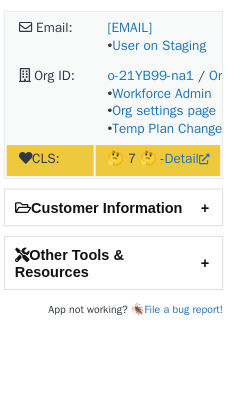 scroll, scrollTop: 0, scrollLeft: 0, axis: both 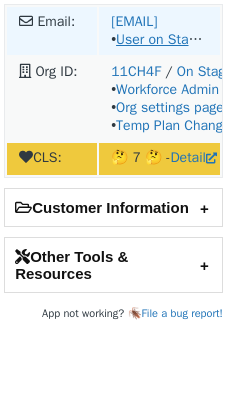 click on "User on Staging" at bounding box center (164, 39) 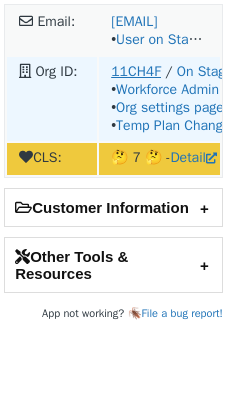 click on "11CH4F" at bounding box center (136, 71) 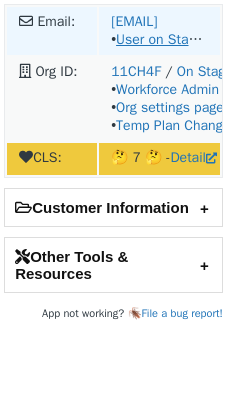 click on "User on Staging" at bounding box center [164, 39] 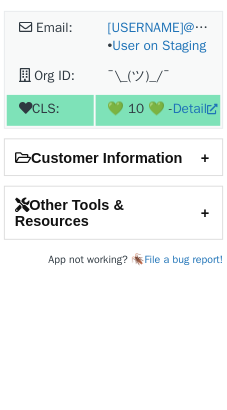 scroll, scrollTop: 0, scrollLeft: 0, axis: both 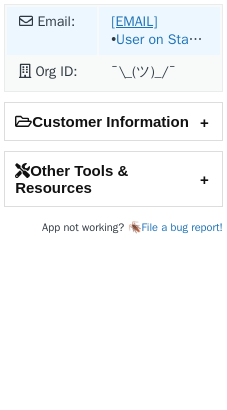 click on "[EMAIL]" at bounding box center (134, 21) 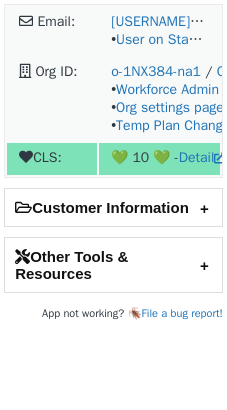 scroll, scrollTop: 0, scrollLeft: 0, axis: both 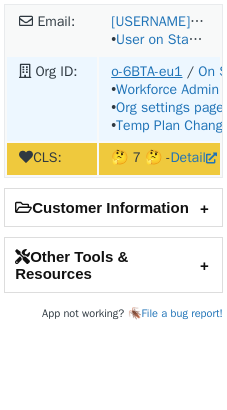 click on "o-6BTA-eu1" at bounding box center (146, 71) 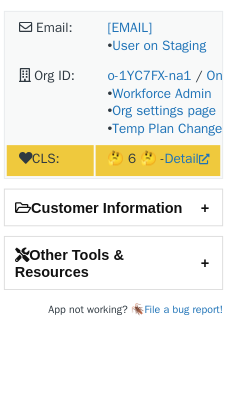 scroll, scrollTop: 0, scrollLeft: 0, axis: both 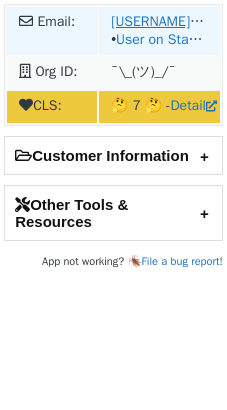 click on "[USERNAME]@example.com" at bounding box center [196, 21] 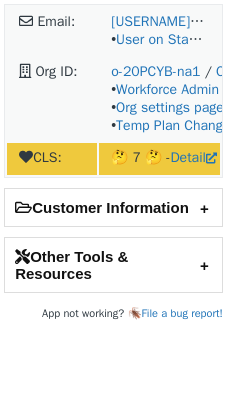 scroll, scrollTop: 0, scrollLeft: 0, axis: both 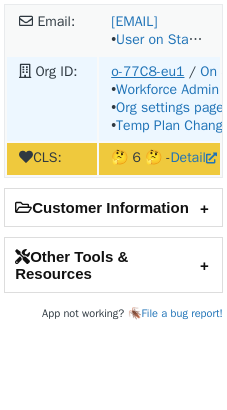 click on "o-77C8-eu1" at bounding box center [147, 71] 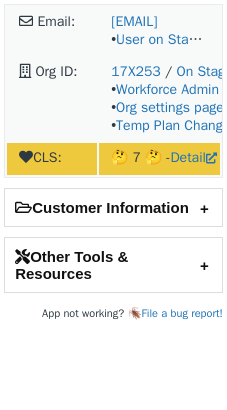 scroll, scrollTop: 0, scrollLeft: 0, axis: both 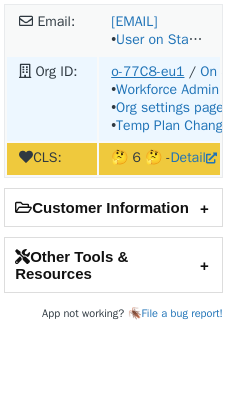 click on "o-77C8-eu1" at bounding box center [147, 71] 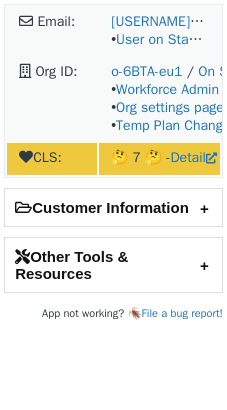 scroll, scrollTop: 0, scrollLeft: 0, axis: both 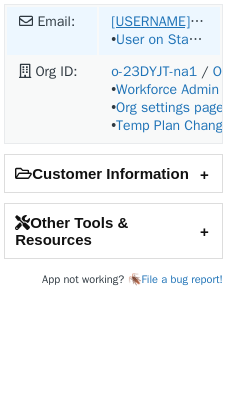 click on "deep.pandey@studybay.in" at bounding box center (196, 21) 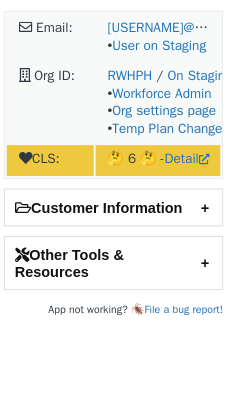 scroll, scrollTop: 0, scrollLeft: 0, axis: both 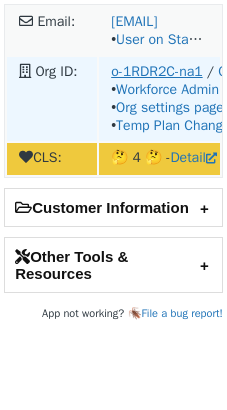 click on "o-1RDR2C-na1" at bounding box center [156, 71] 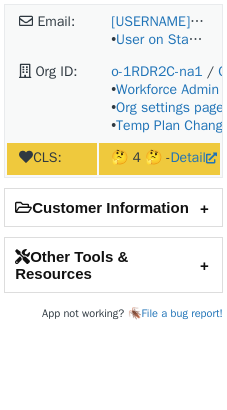 scroll, scrollTop: 0, scrollLeft: 0, axis: both 